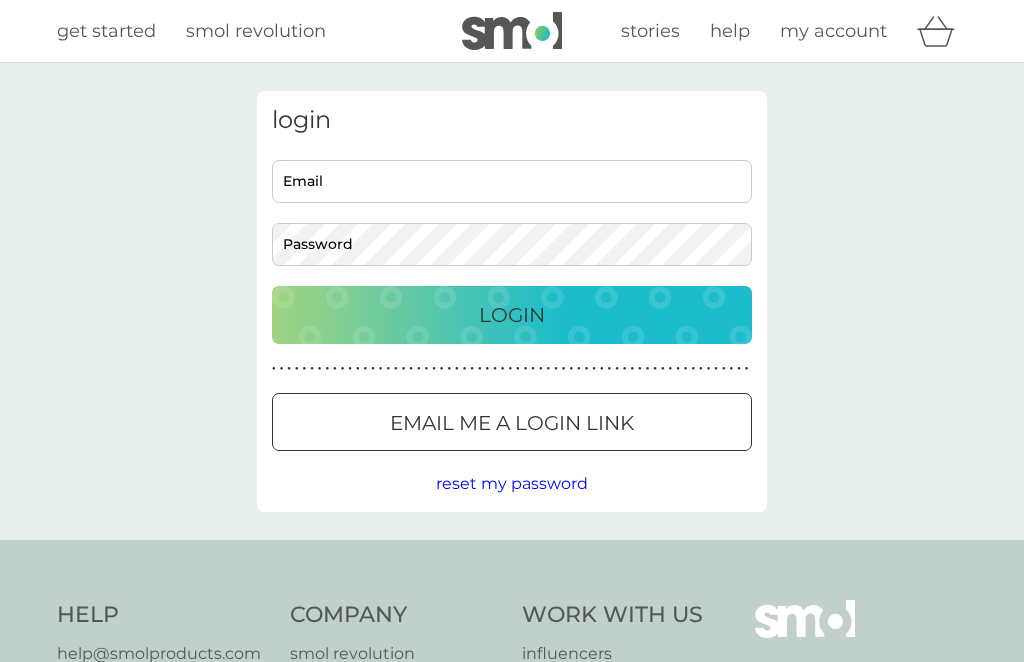 scroll, scrollTop: 0, scrollLeft: 0, axis: both 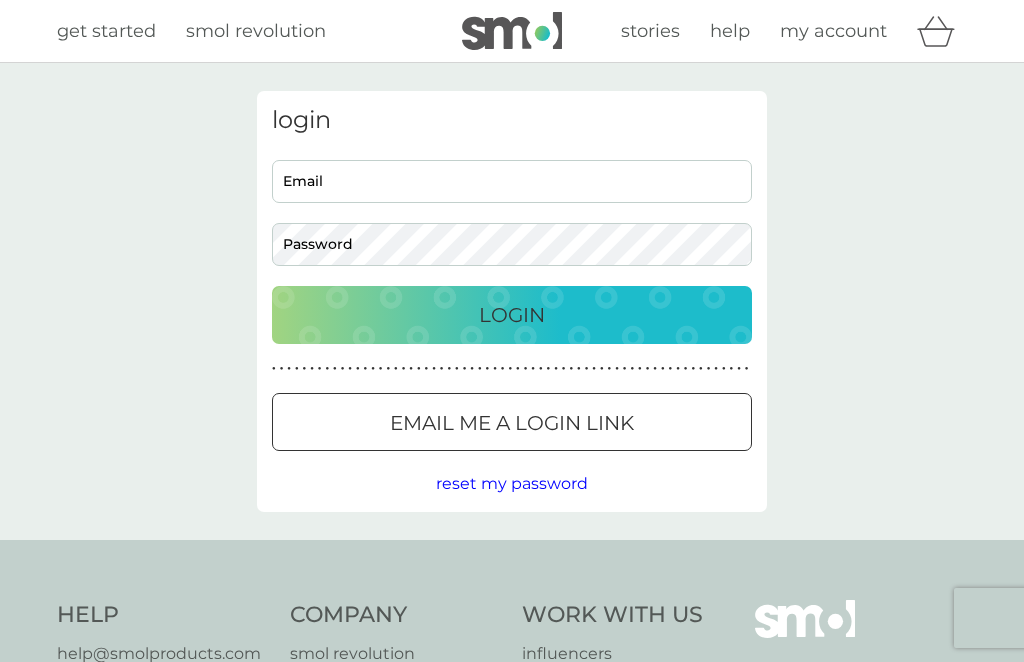 click on "Email" at bounding box center (512, 181) 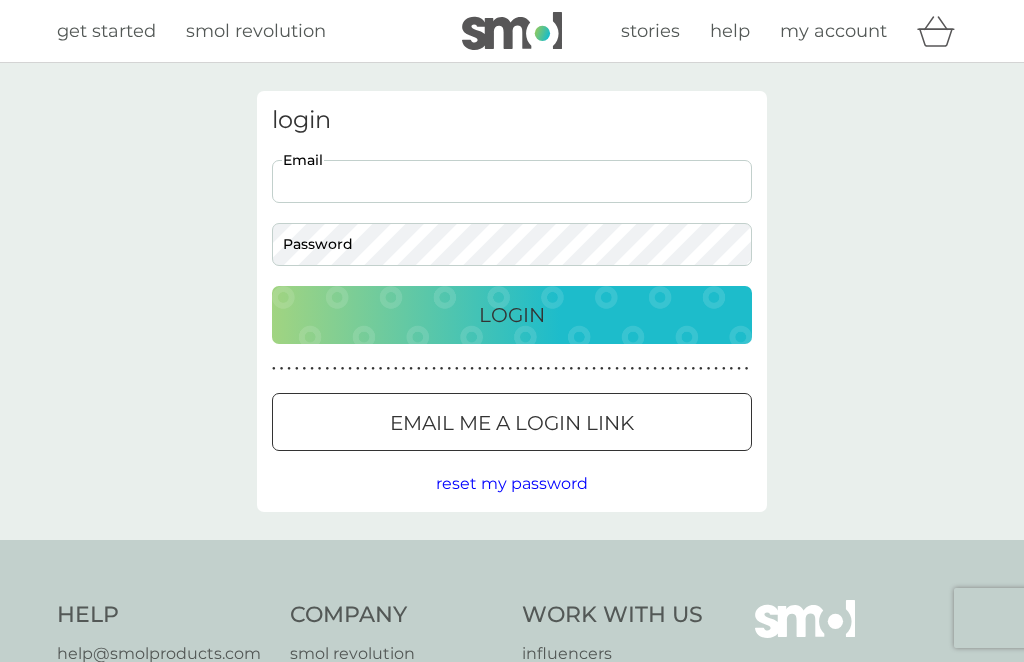 scroll, scrollTop: 0, scrollLeft: 0, axis: both 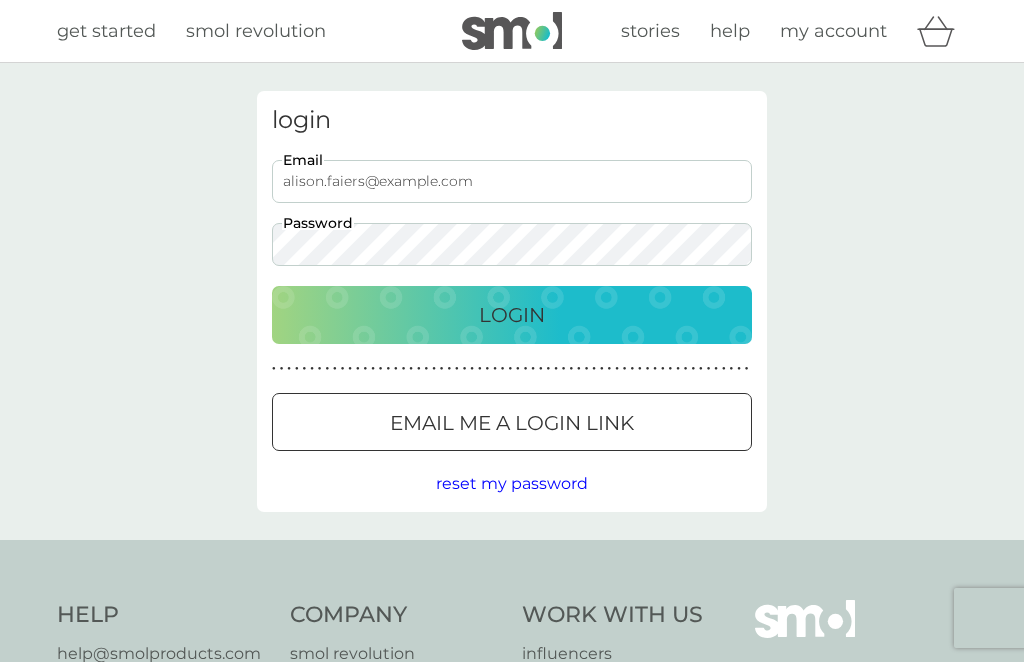 click on "Login" at bounding box center [512, 315] 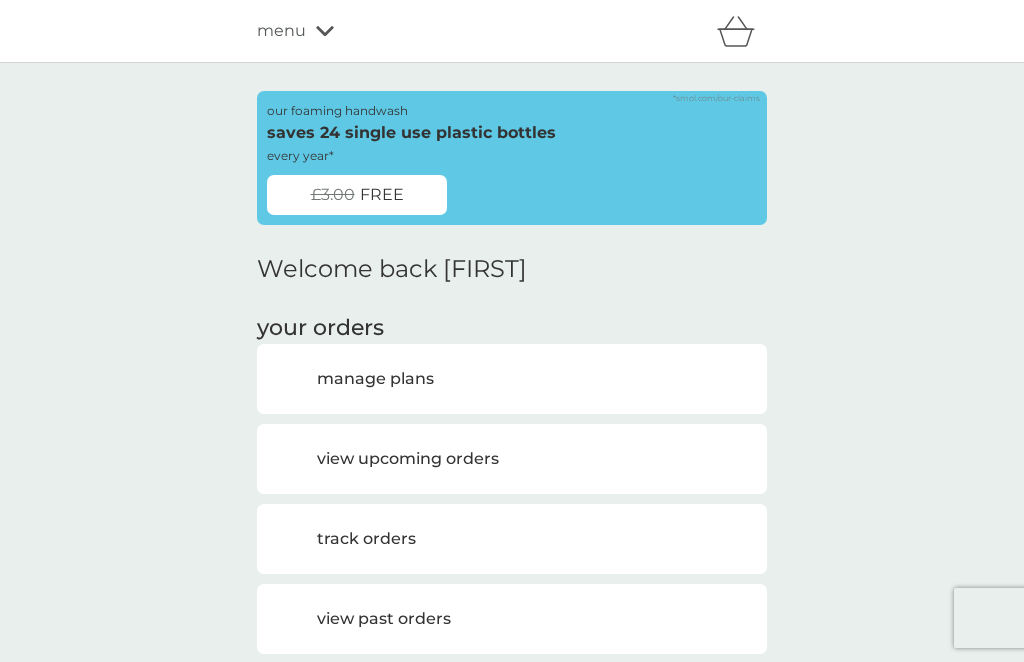 scroll, scrollTop: 302, scrollLeft: 0, axis: vertical 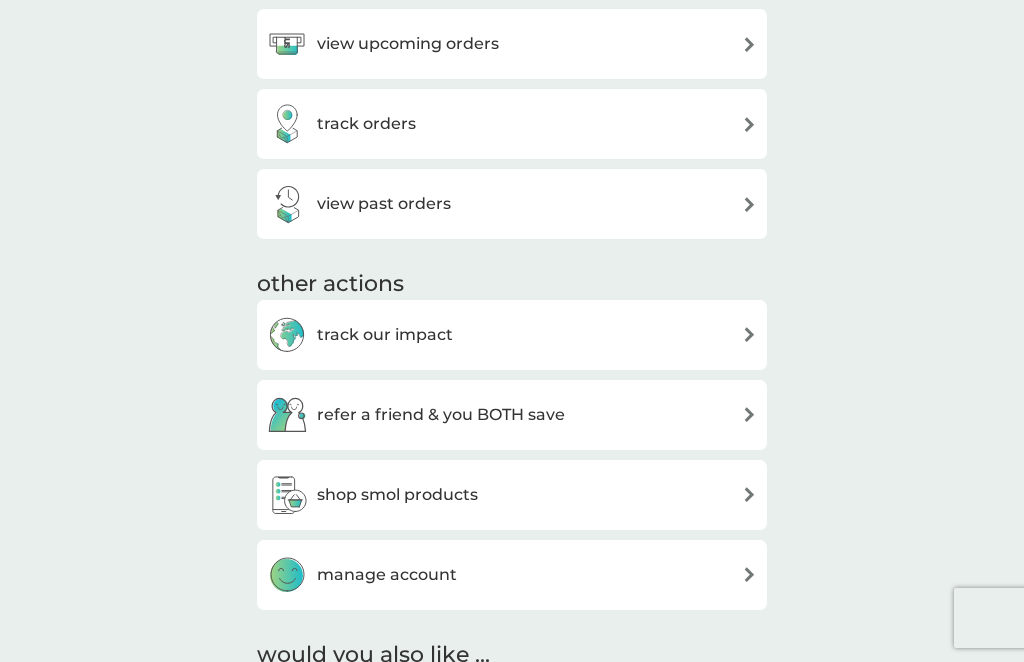 click on "manage account" at bounding box center [512, 575] 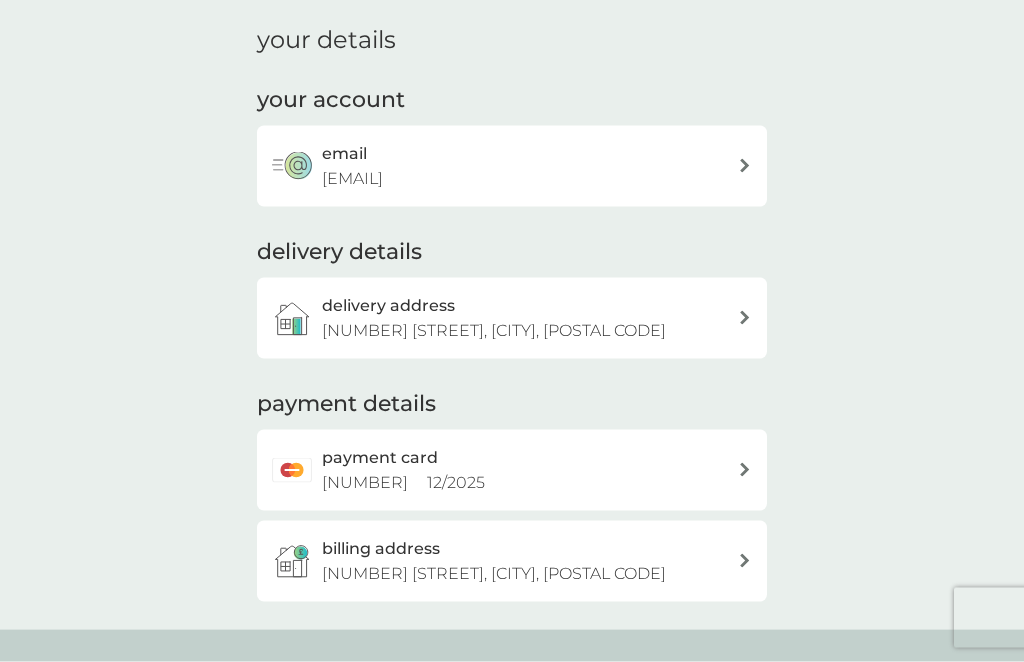 scroll, scrollTop: 65, scrollLeft: 0, axis: vertical 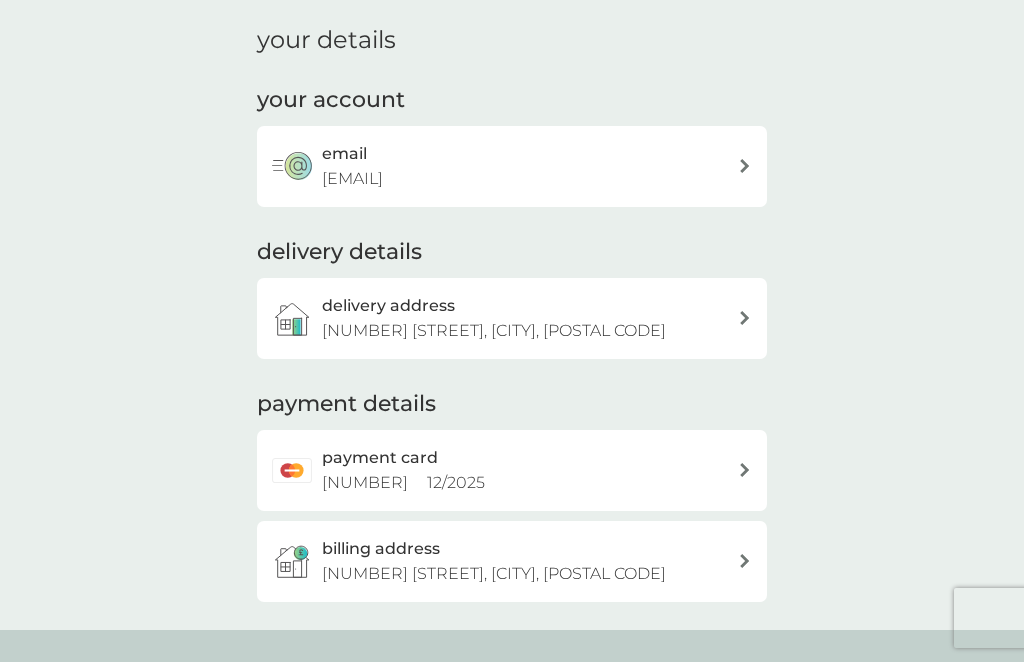 click on "payment card [NUMBER]   [MM] / [YEAR]" at bounding box center (530, 470) 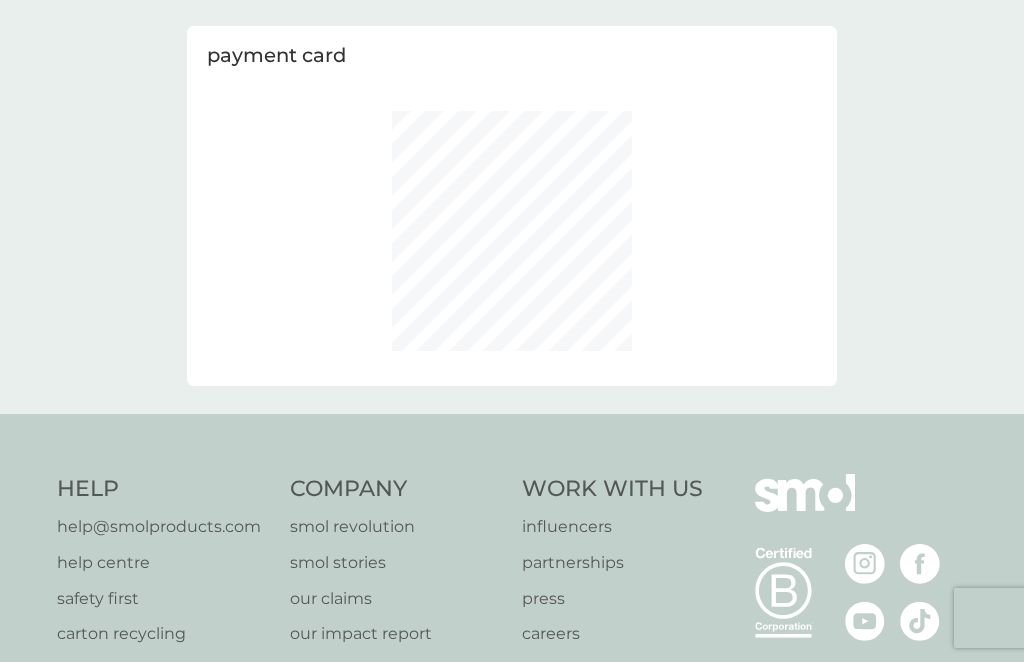 scroll, scrollTop: 0, scrollLeft: 0, axis: both 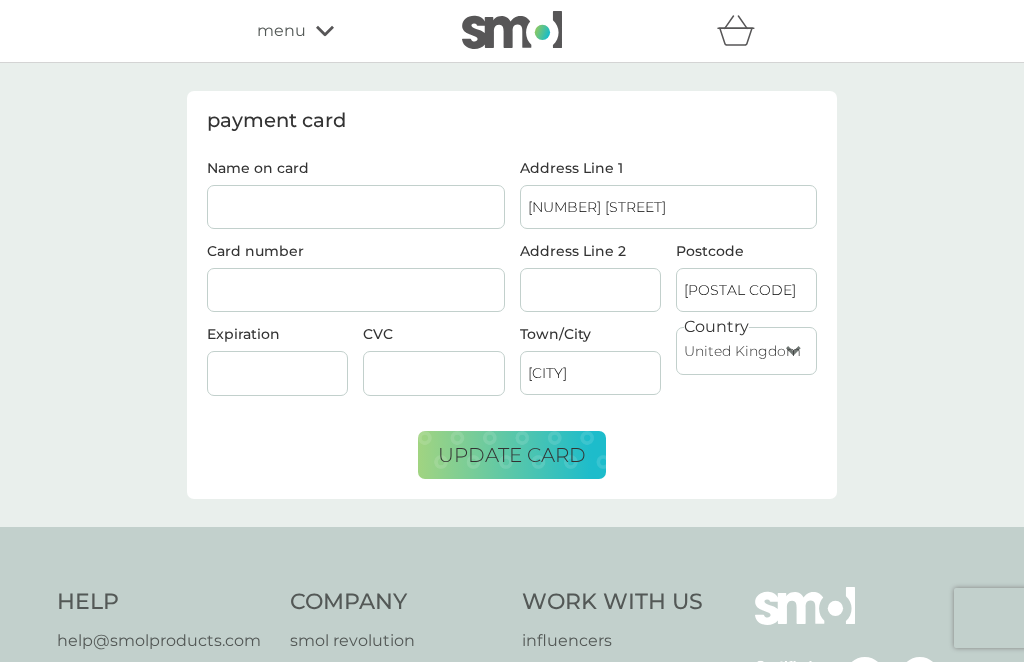 click on "Name on card" at bounding box center (356, 207) 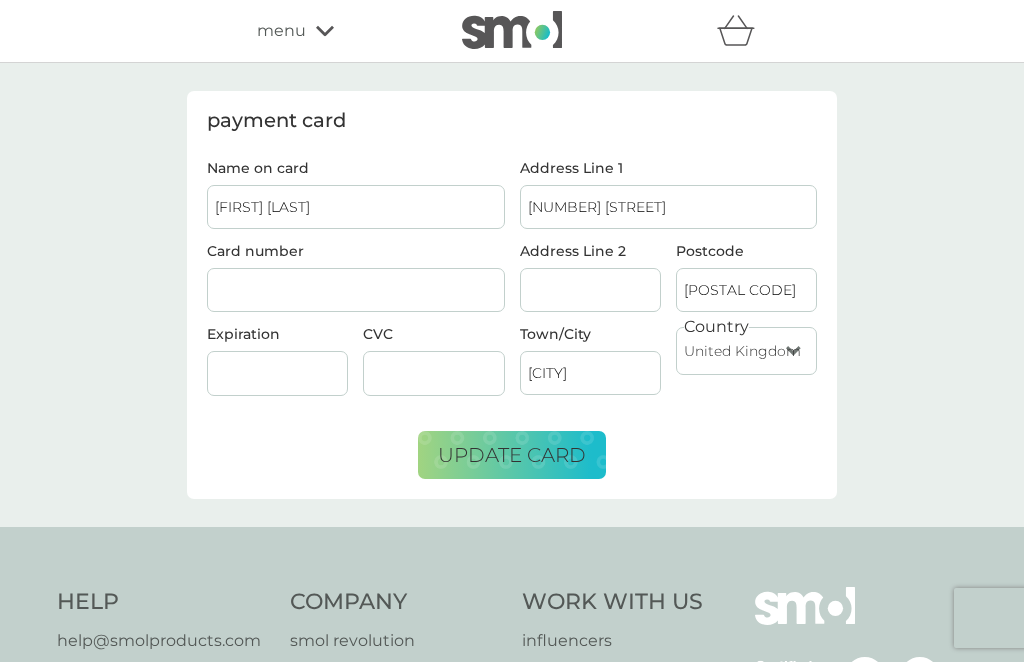 type on "[FIRST] [LAST]" 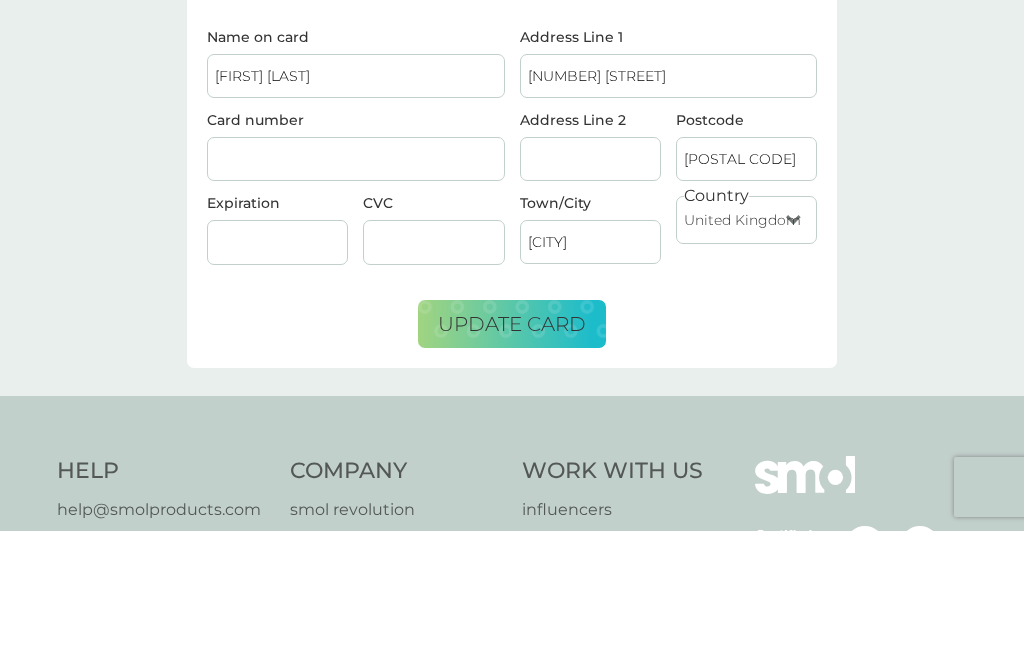 click at bounding box center (277, 373) 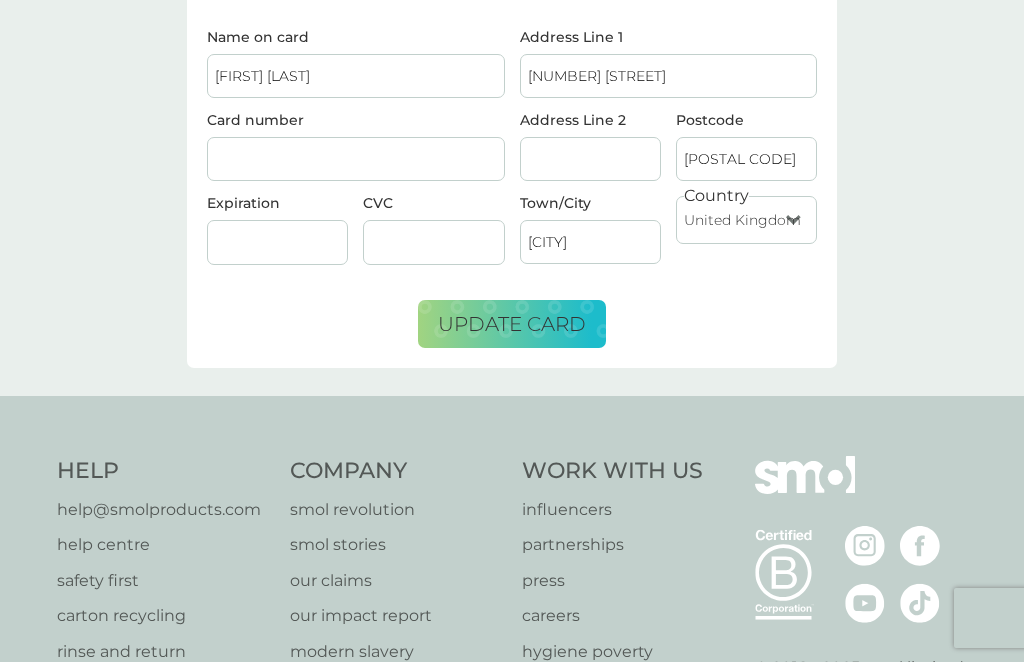 click on "update card" at bounding box center [512, 324] 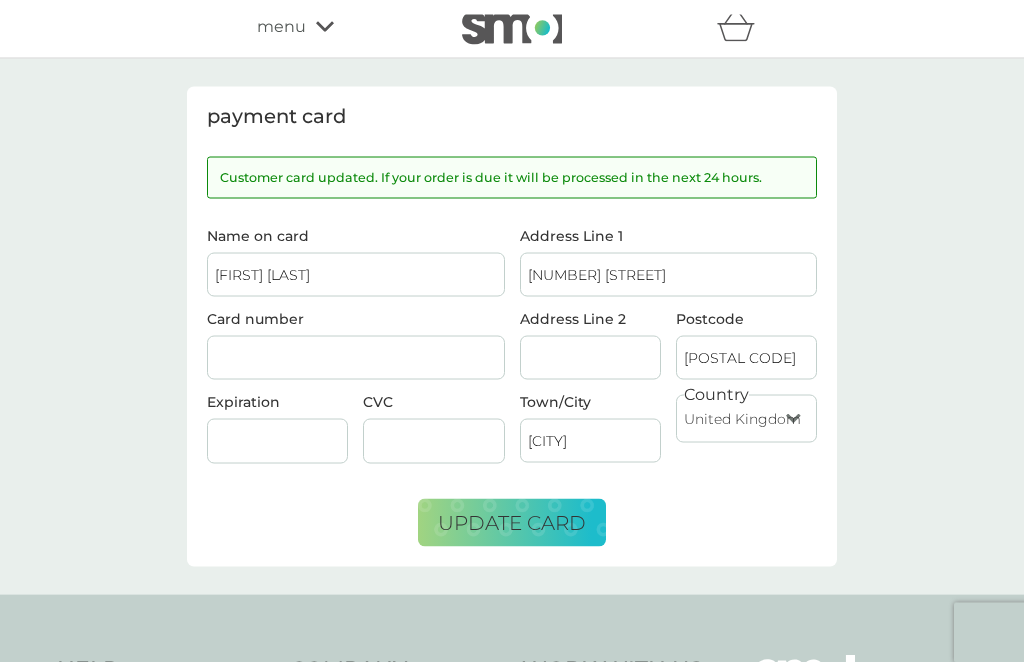 scroll, scrollTop: 0, scrollLeft: 0, axis: both 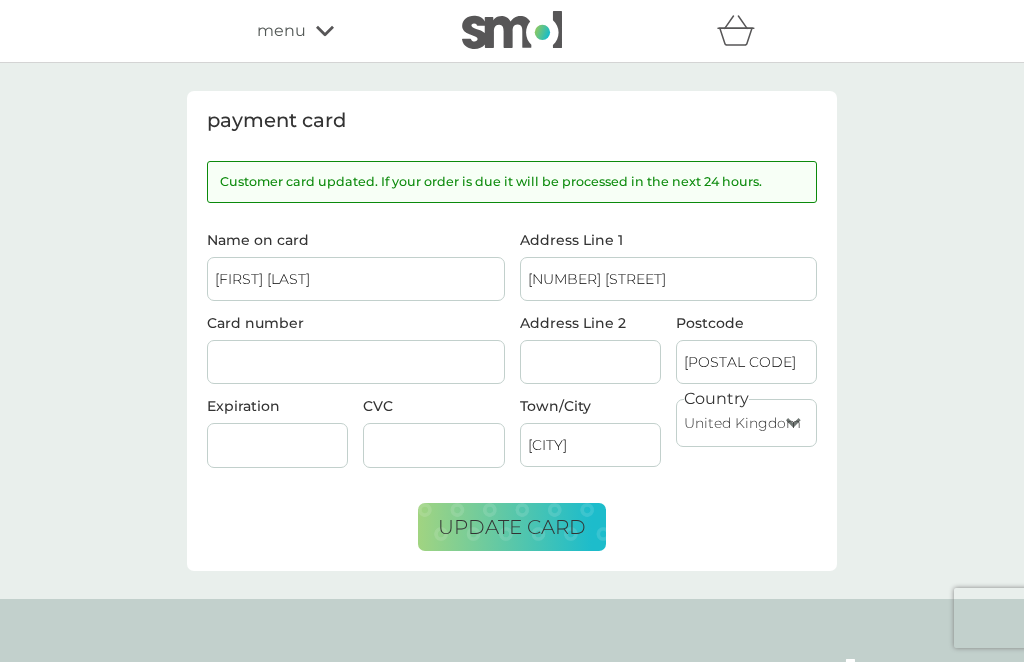 click 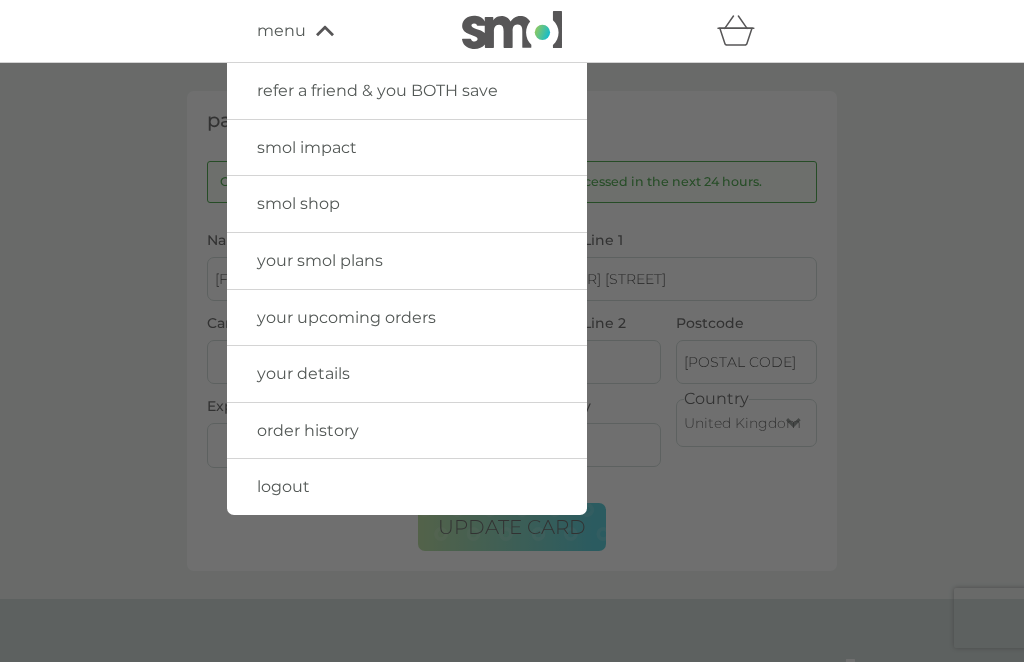 click on "order history" at bounding box center [308, 430] 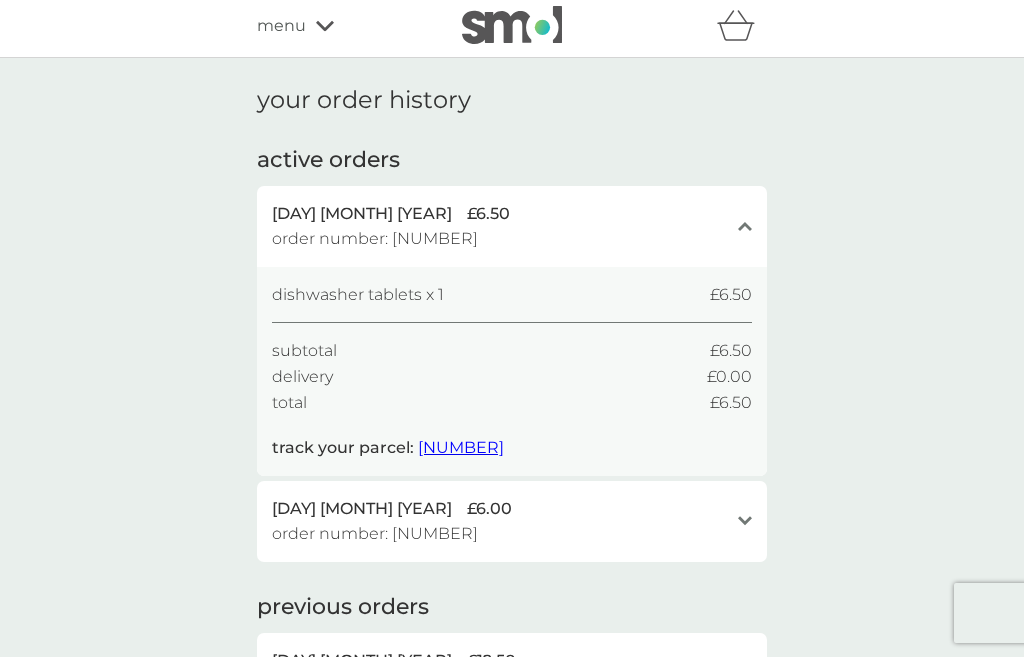 scroll, scrollTop: 6, scrollLeft: 0, axis: vertical 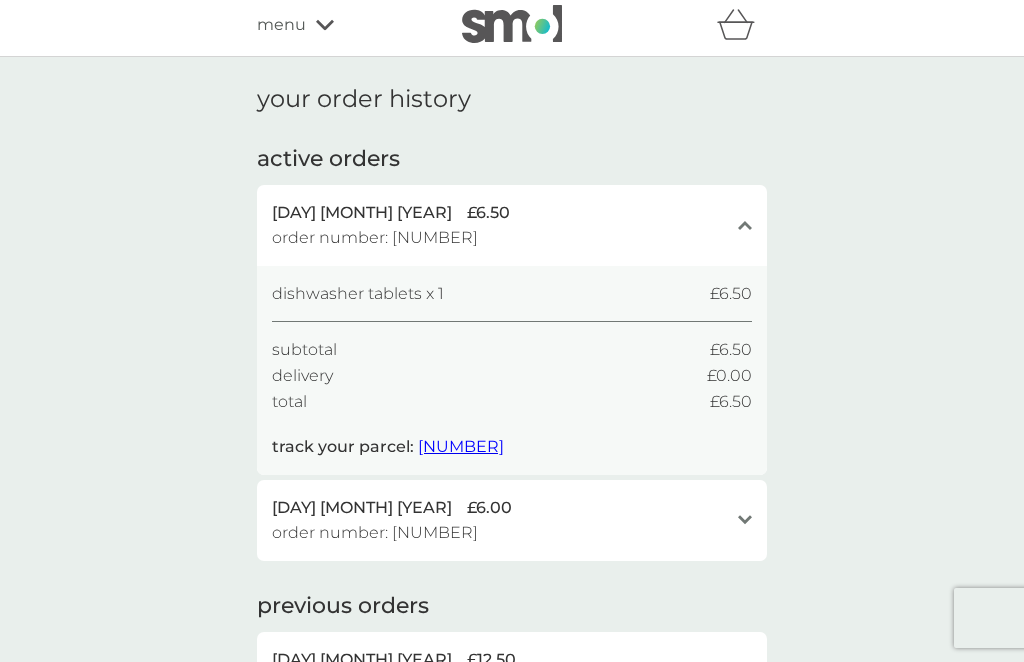click on "menu" at bounding box center (342, 25) 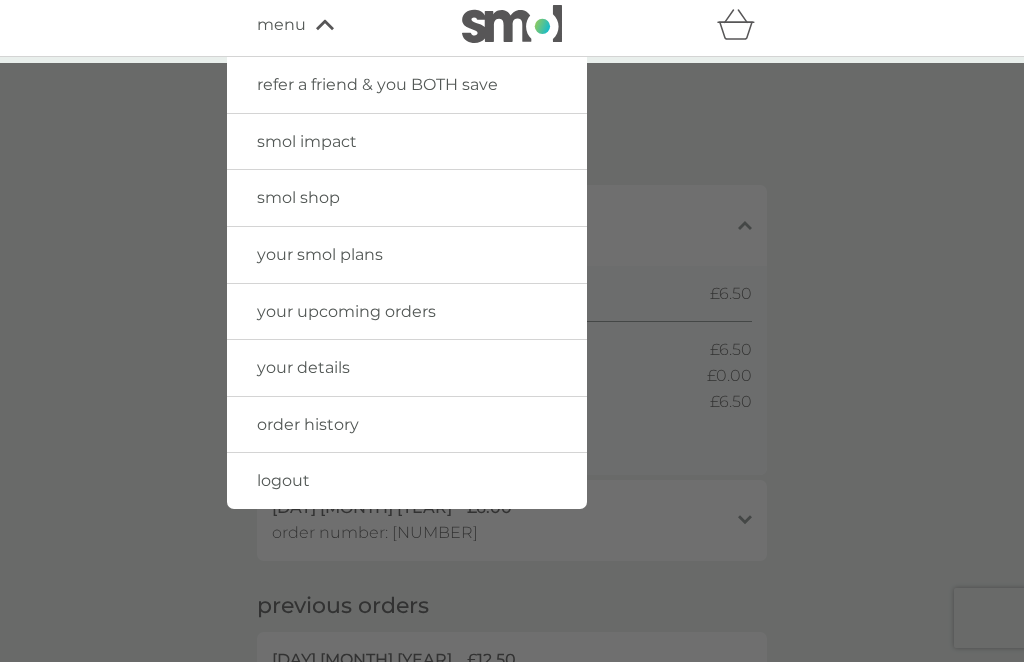 click on "your upcoming orders" at bounding box center [346, 311] 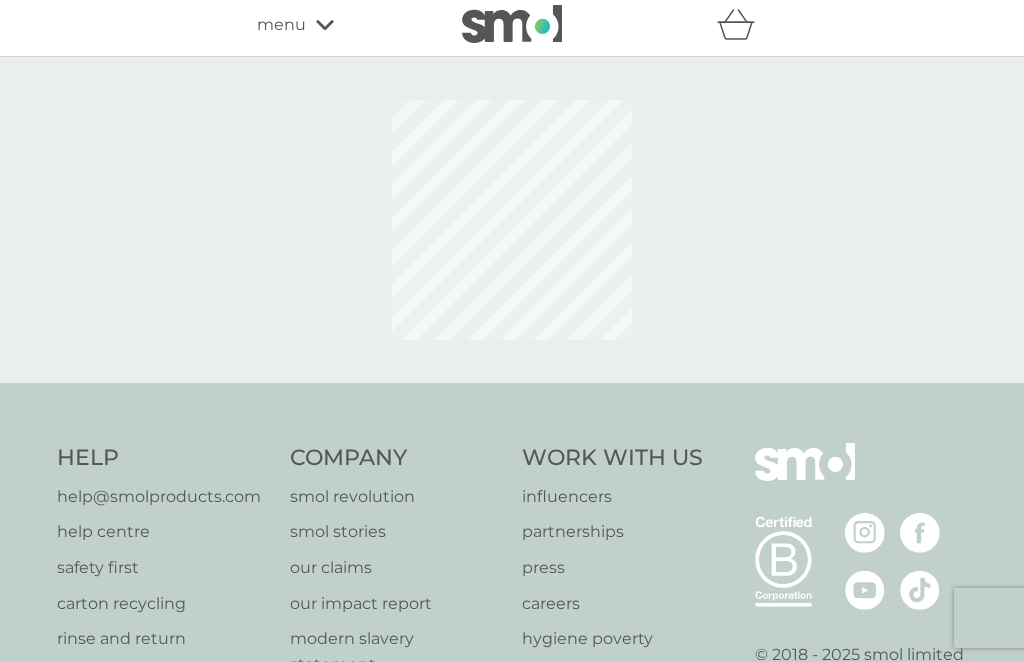scroll, scrollTop: 0, scrollLeft: 0, axis: both 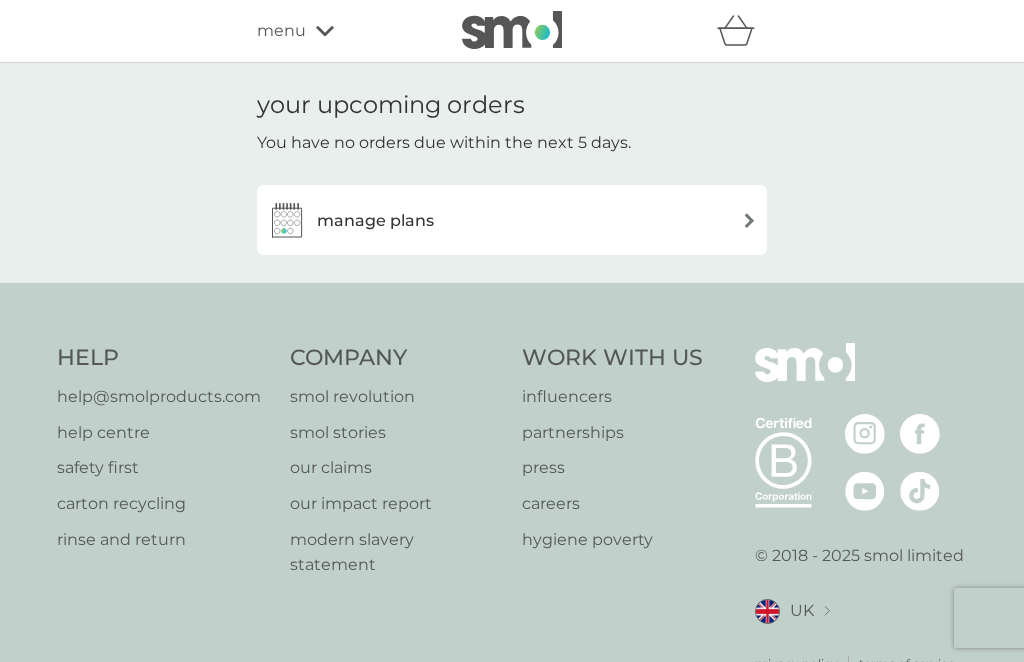 click on "manage plans" at bounding box center [512, 220] 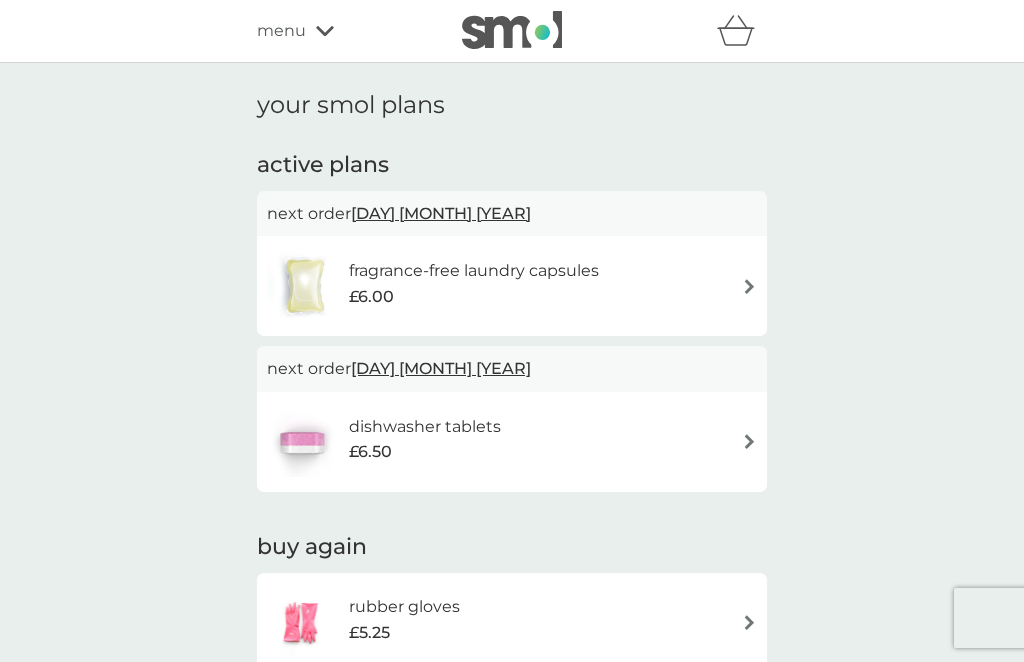 click at bounding box center [749, 441] 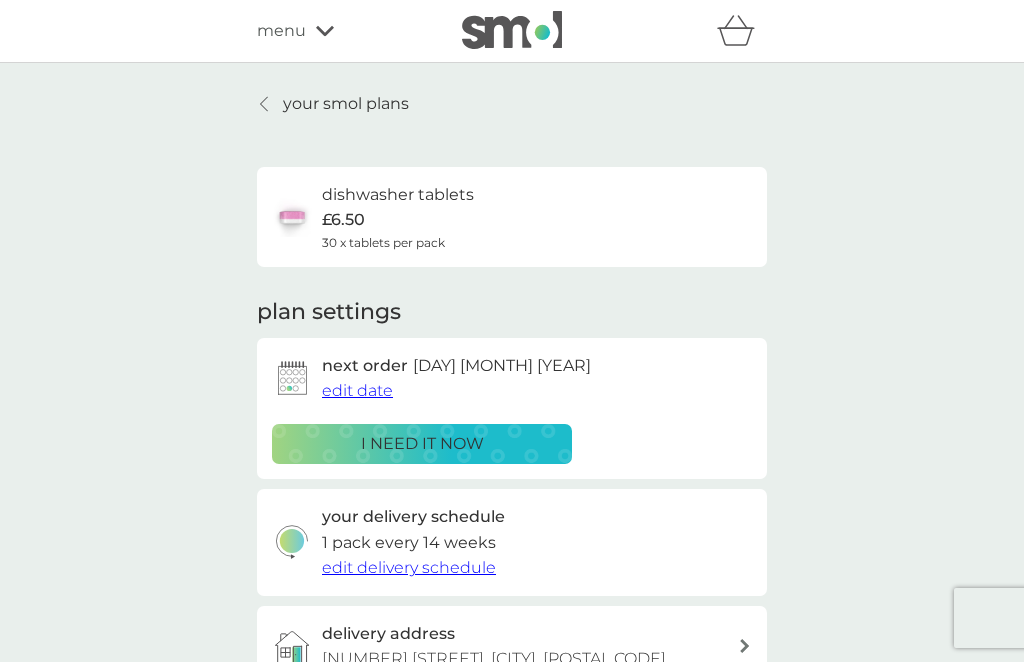 click on "edit date" at bounding box center (357, 390) 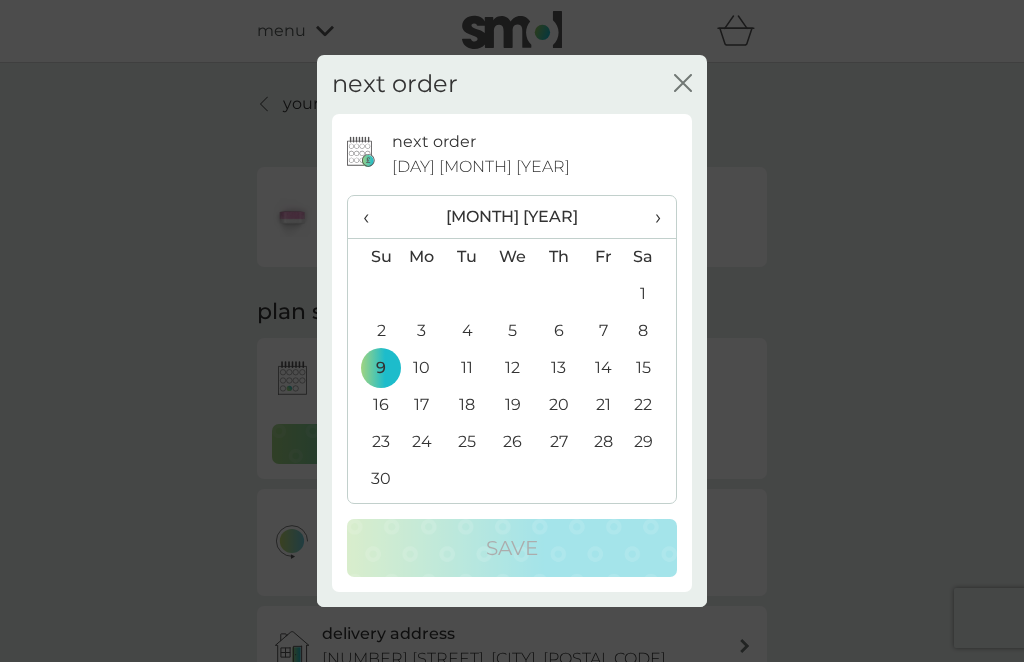 click on "›" at bounding box center [651, 217] 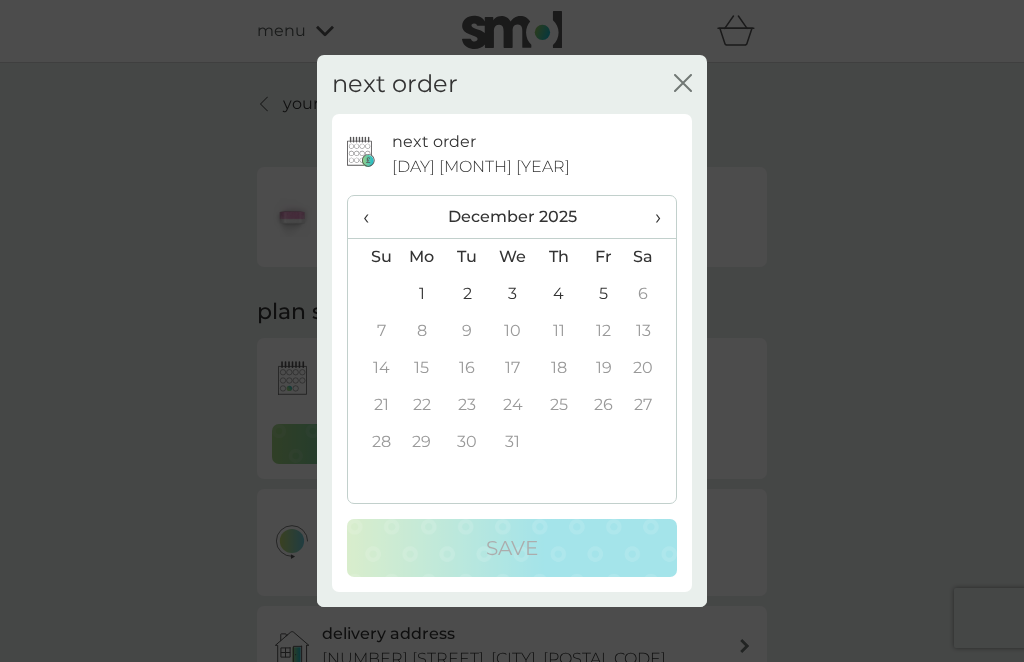 click on "›" at bounding box center [651, 217] 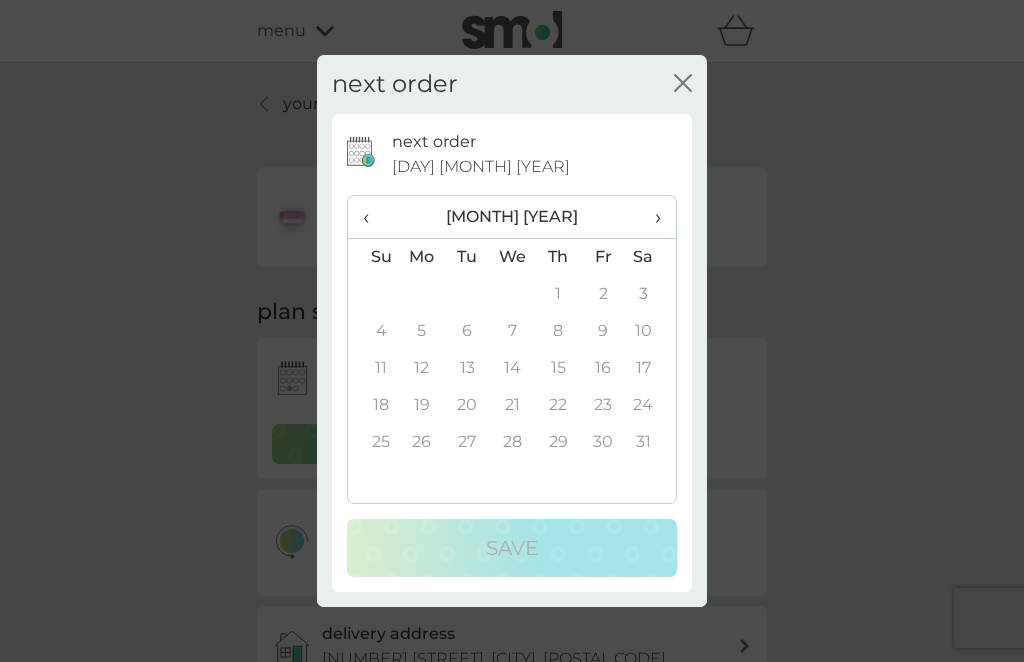 click on "‹" at bounding box center [373, 217] 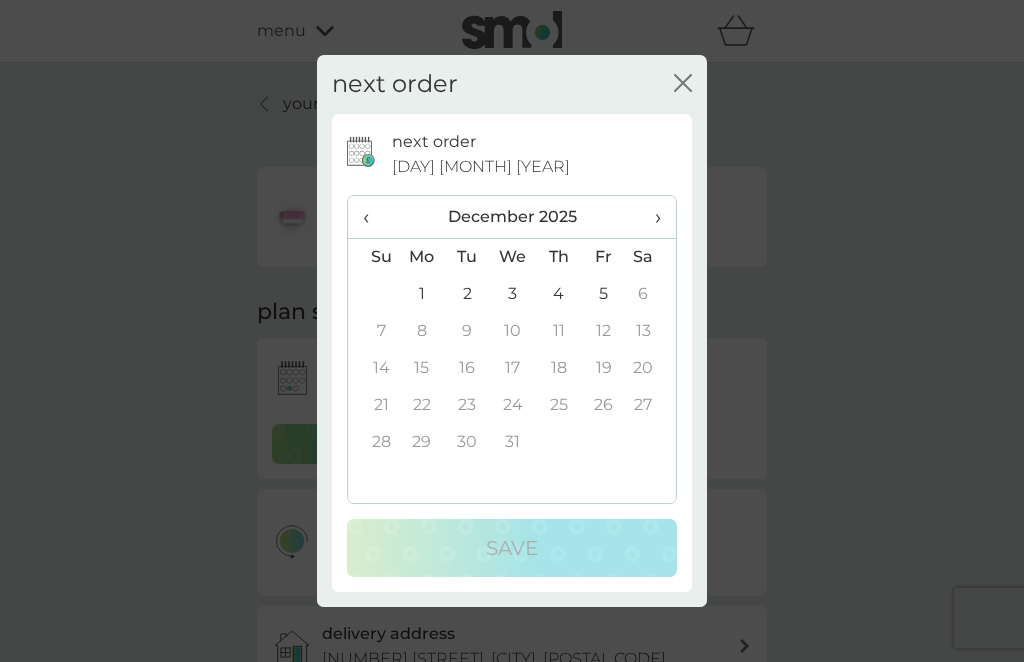click on "5" at bounding box center (603, 294) 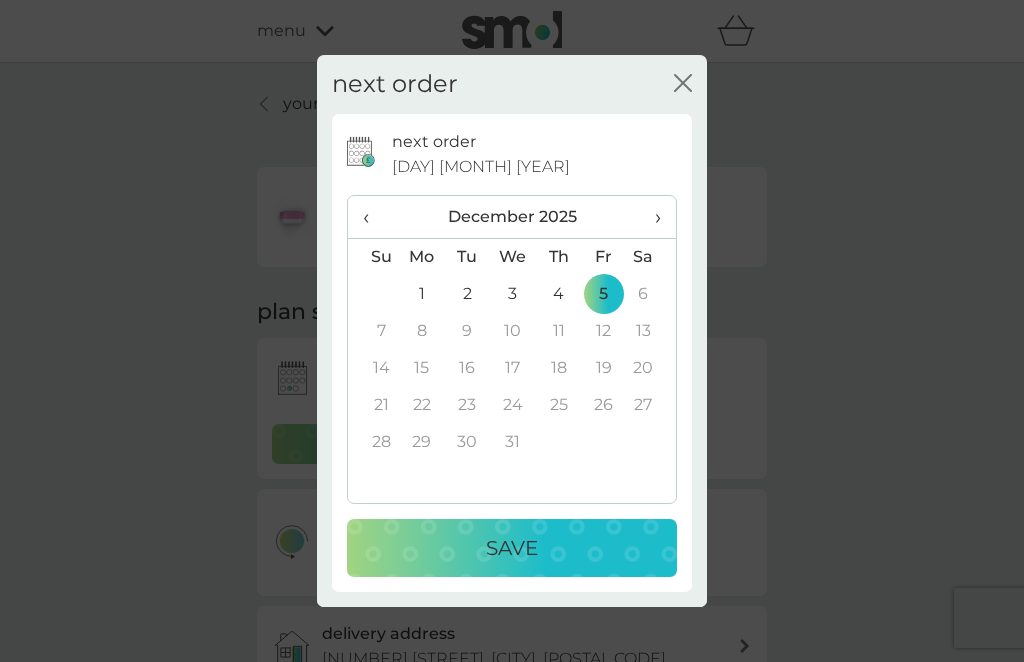 click on "Save" at bounding box center [512, 548] 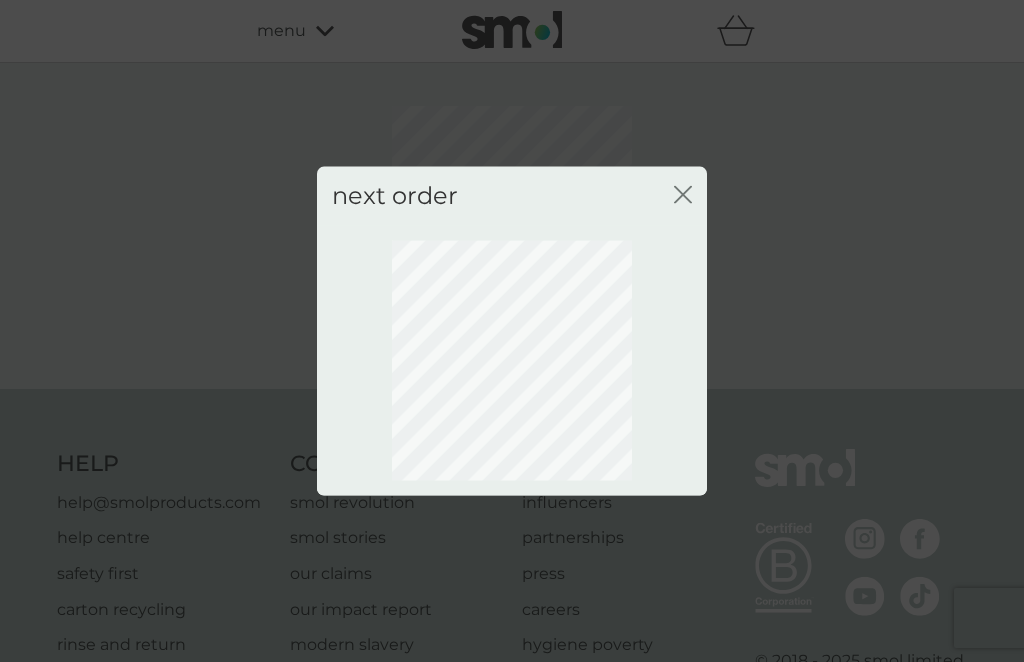 click on "close" 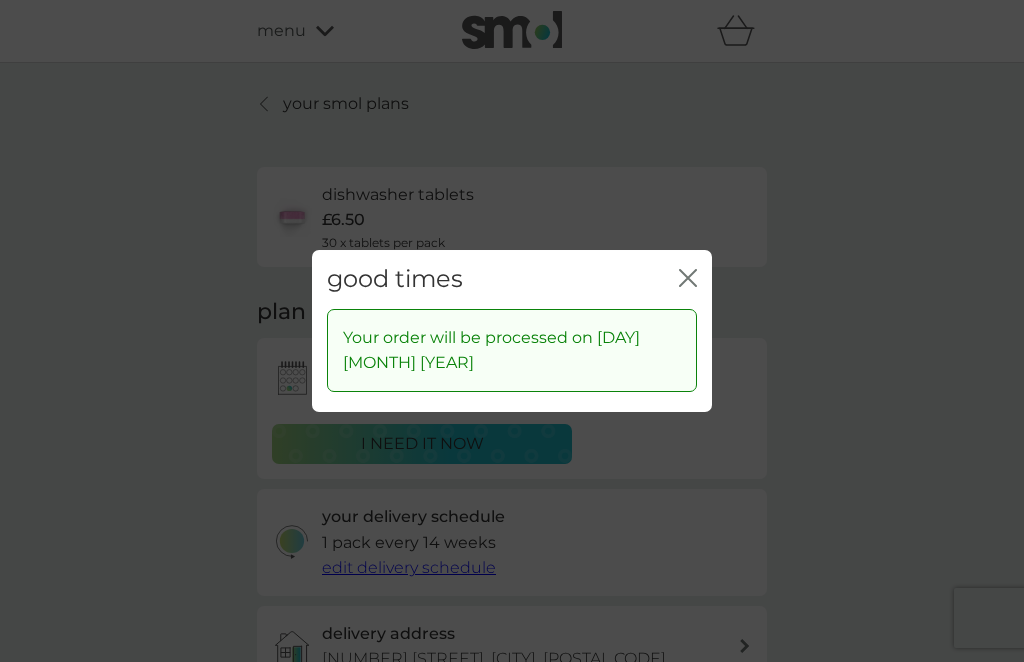 click on "close" 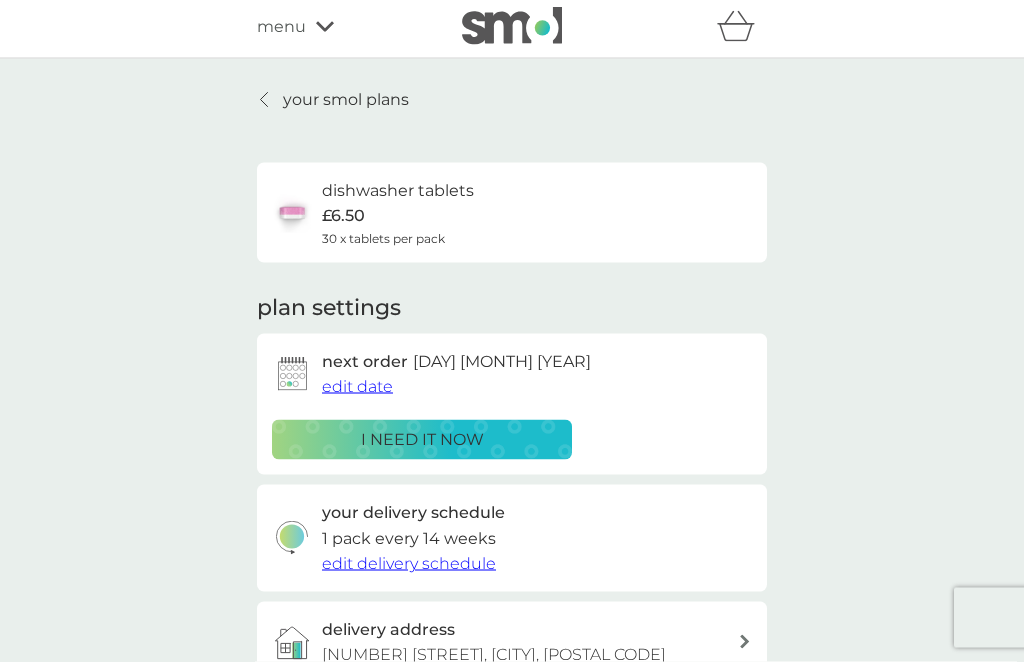 scroll, scrollTop: 0, scrollLeft: 0, axis: both 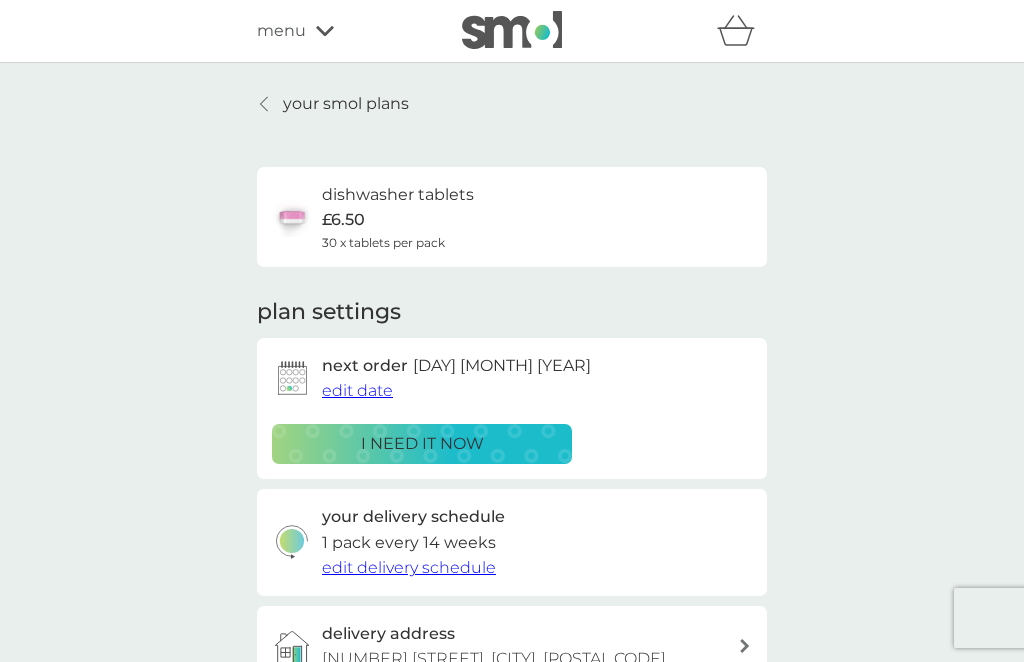 click on "menu" at bounding box center (342, 31) 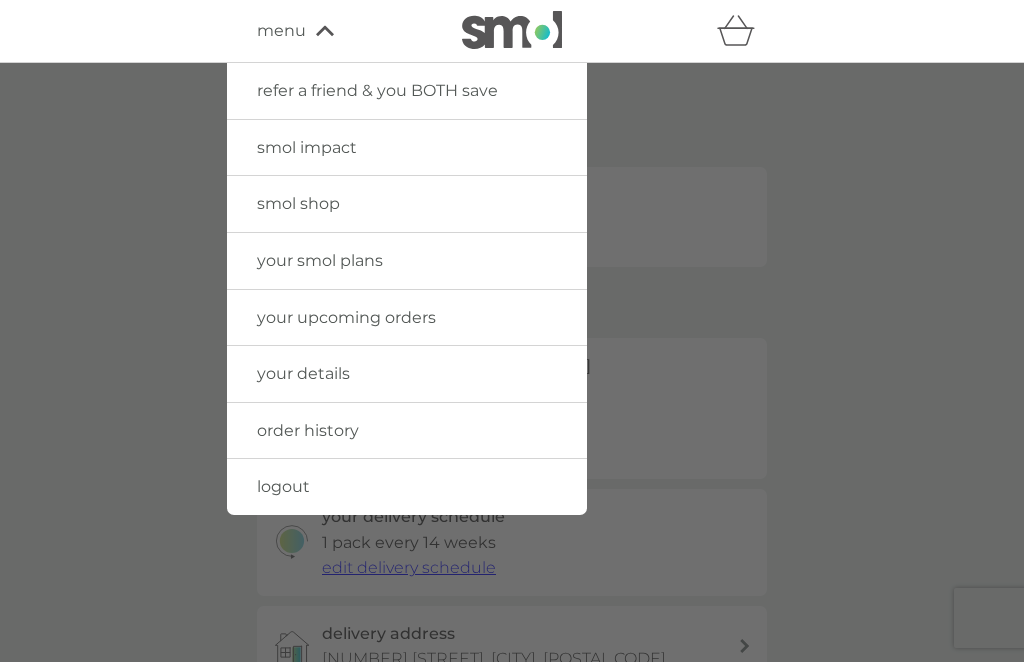 click on "logout" at bounding box center (407, 487) 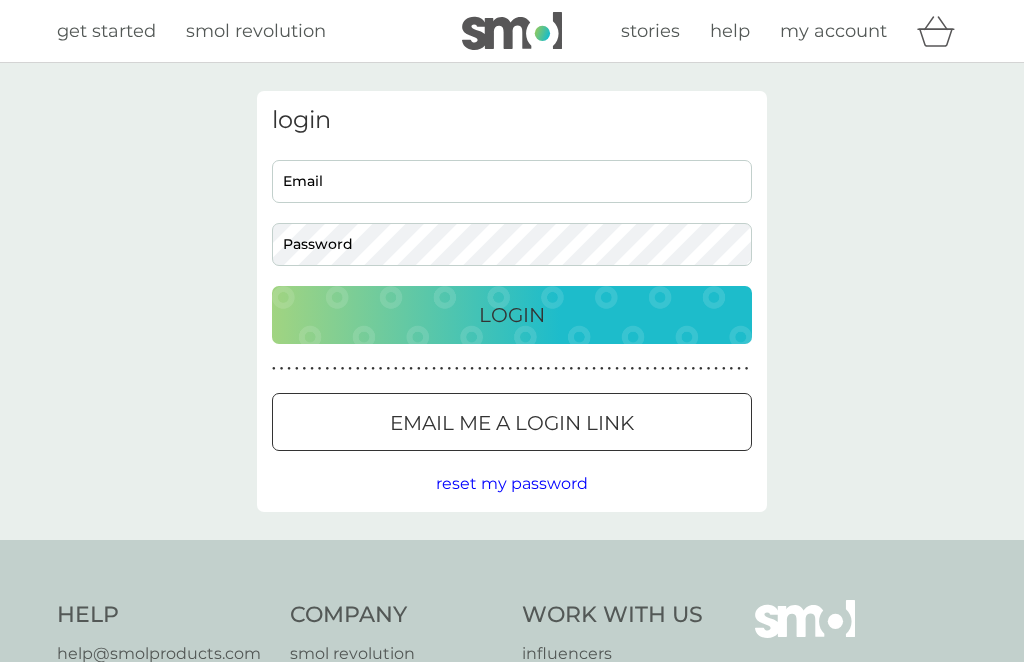 scroll, scrollTop: 0, scrollLeft: 0, axis: both 